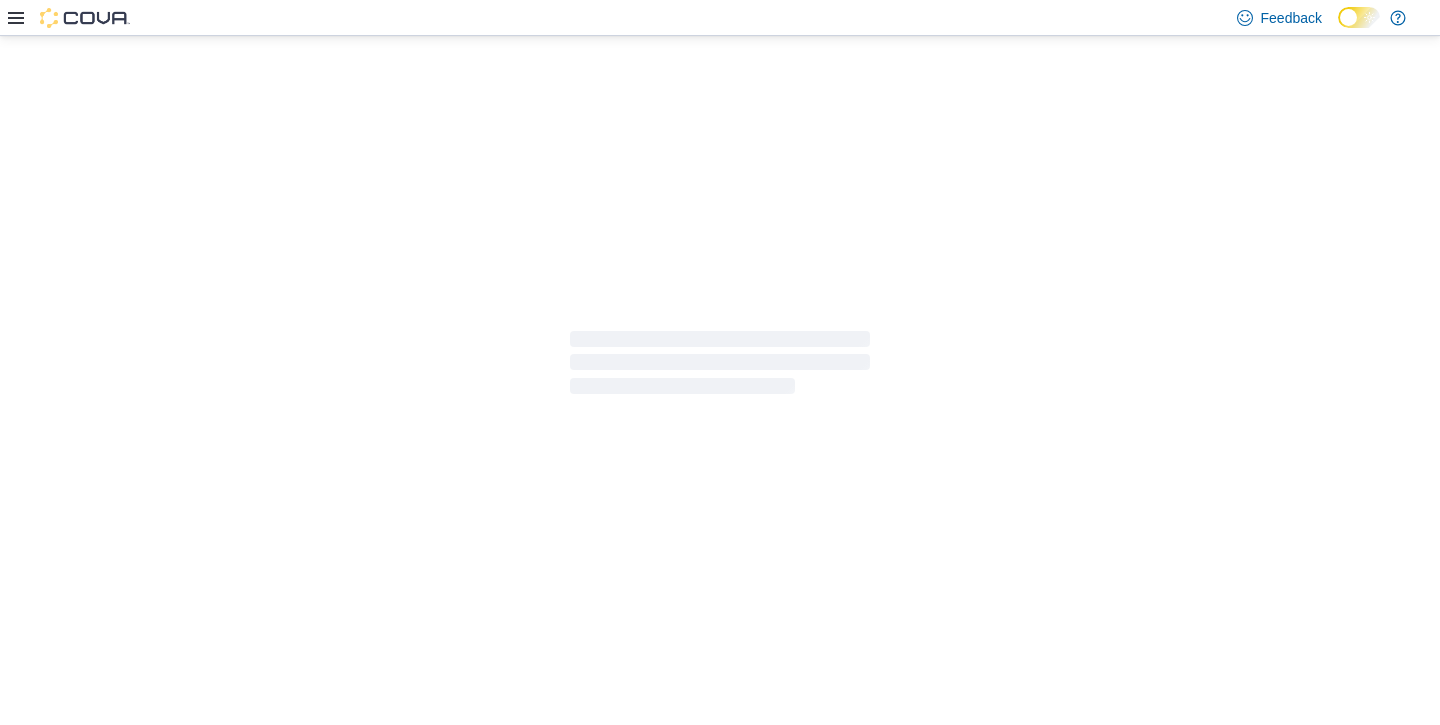 scroll, scrollTop: 0, scrollLeft: 0, axis: both 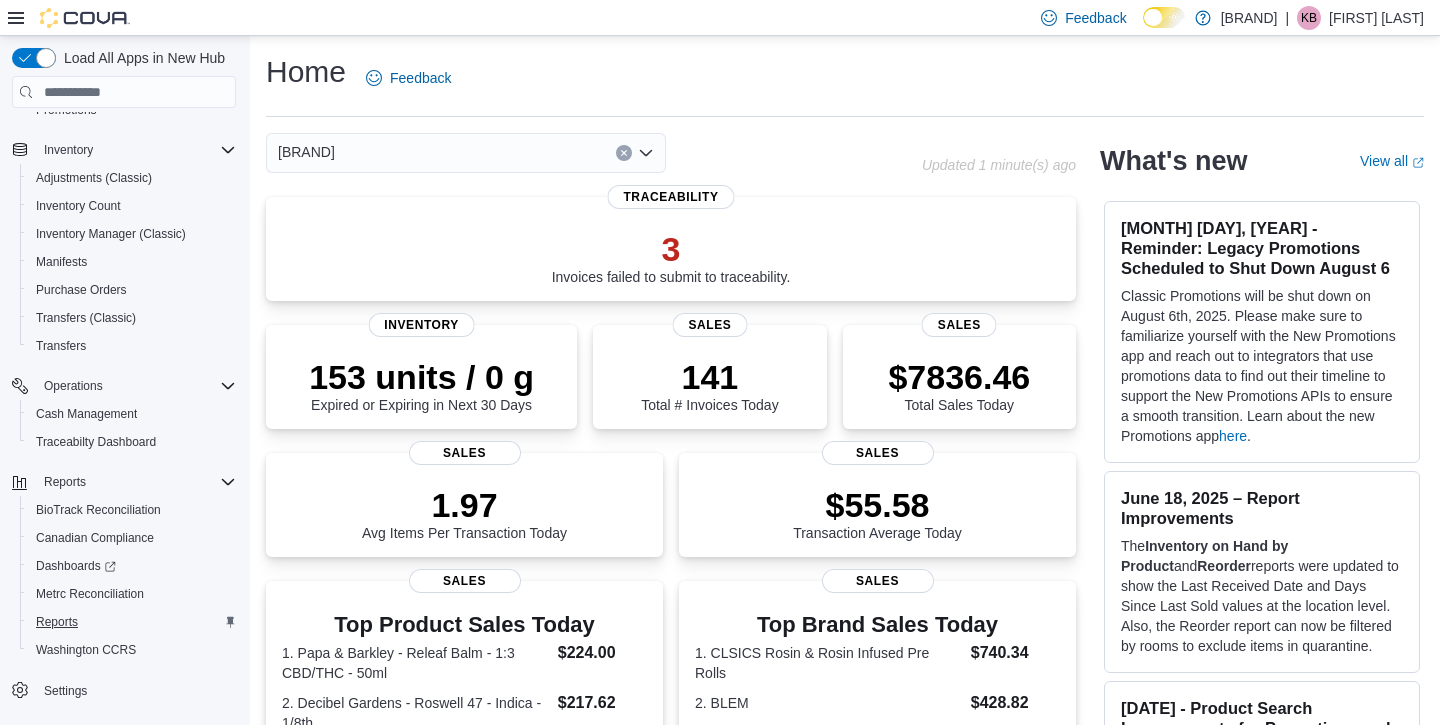 click on "Reports" at bounding box center (57, 622) 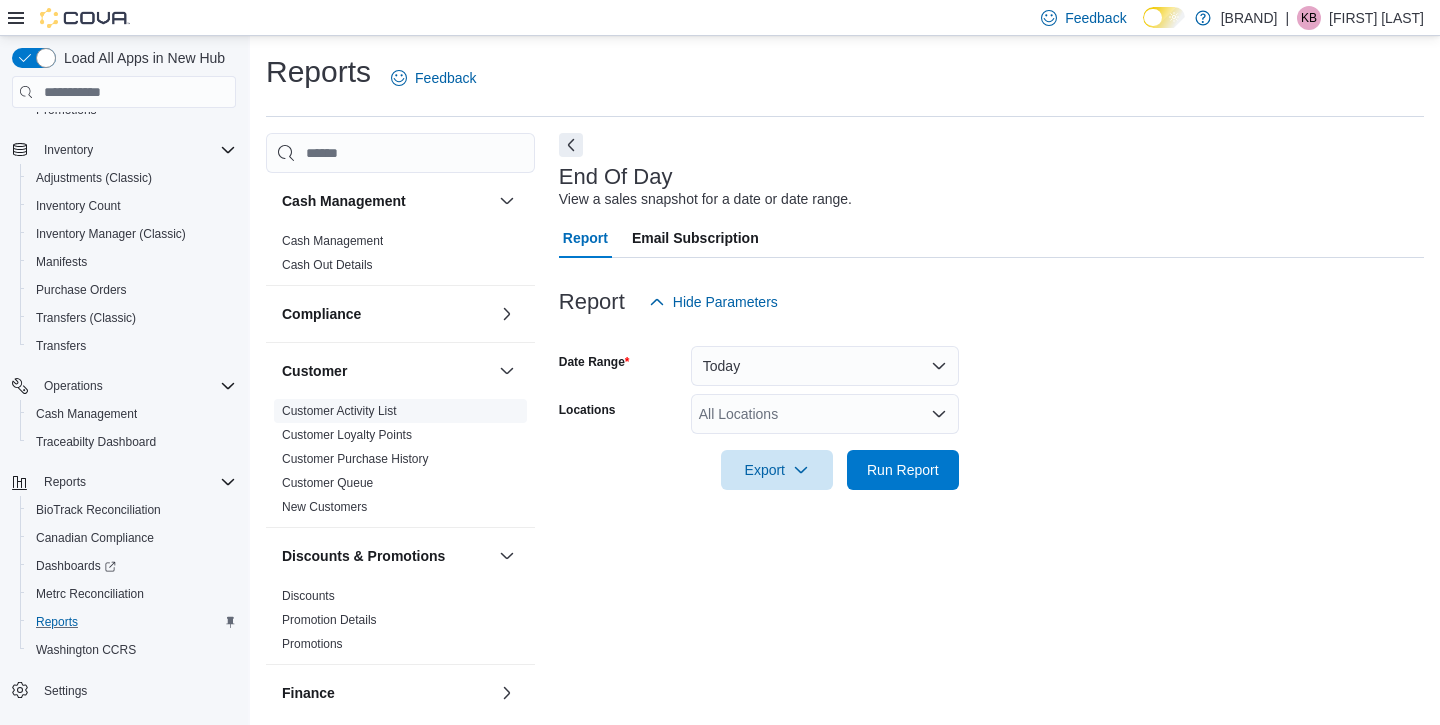 scroll, scrollTop: 7, scrollLeft: 0, axis: vertical 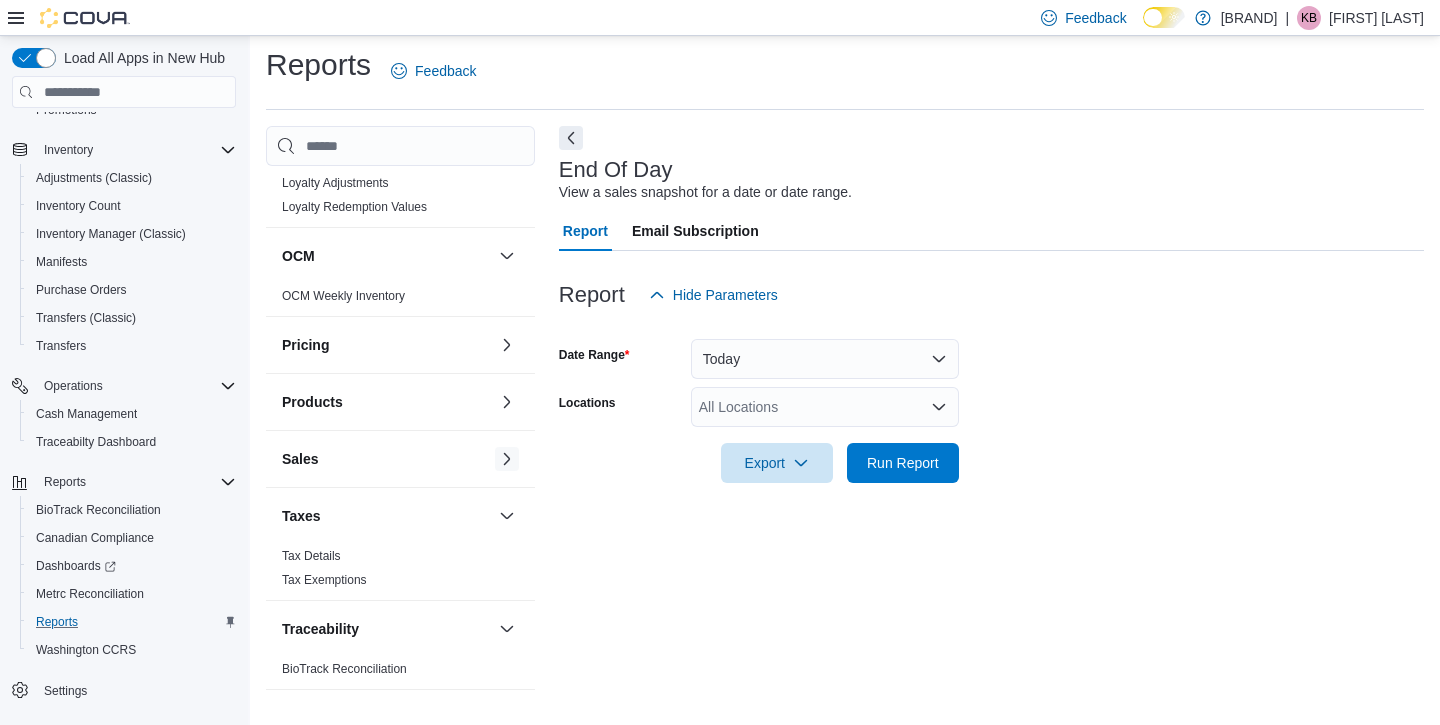click at bounding box center [507, 459] 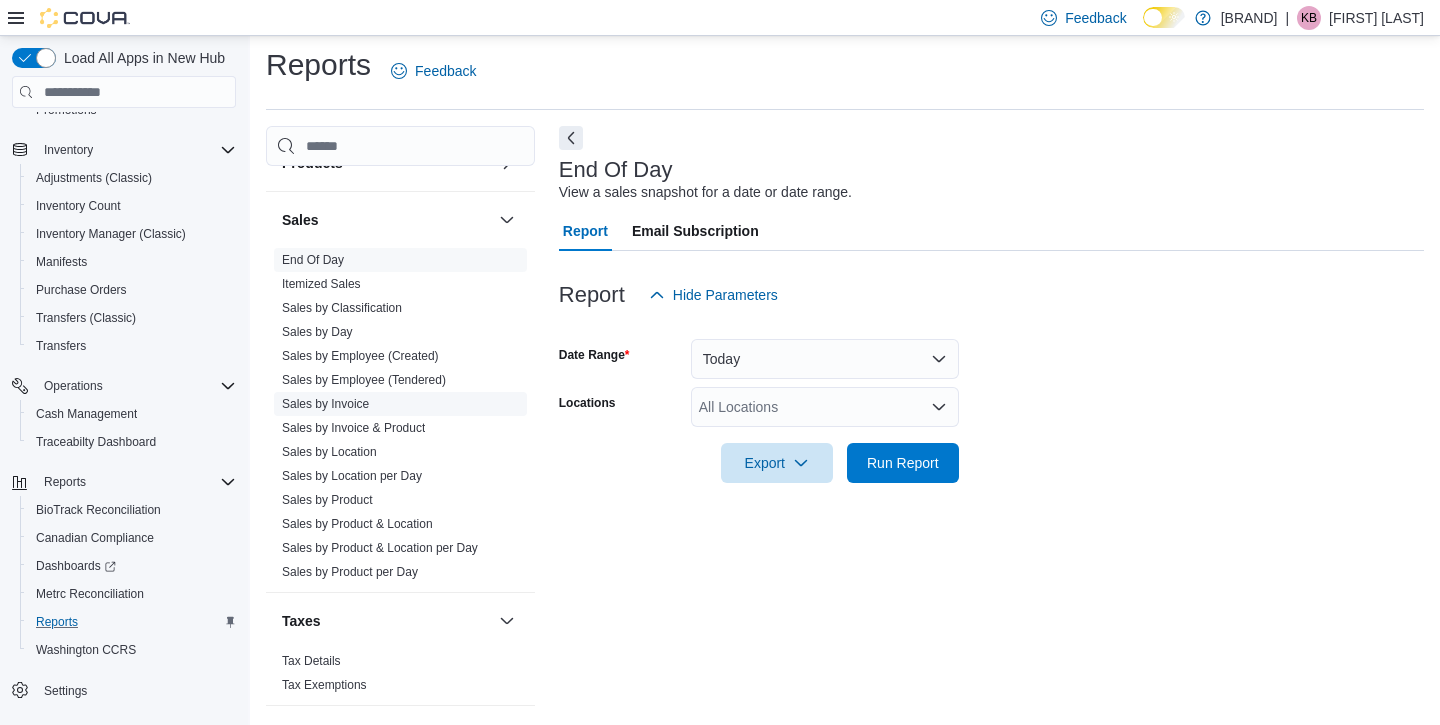 scroll, scrollTop: 1200, scrollLeft: 0, axis: vertical 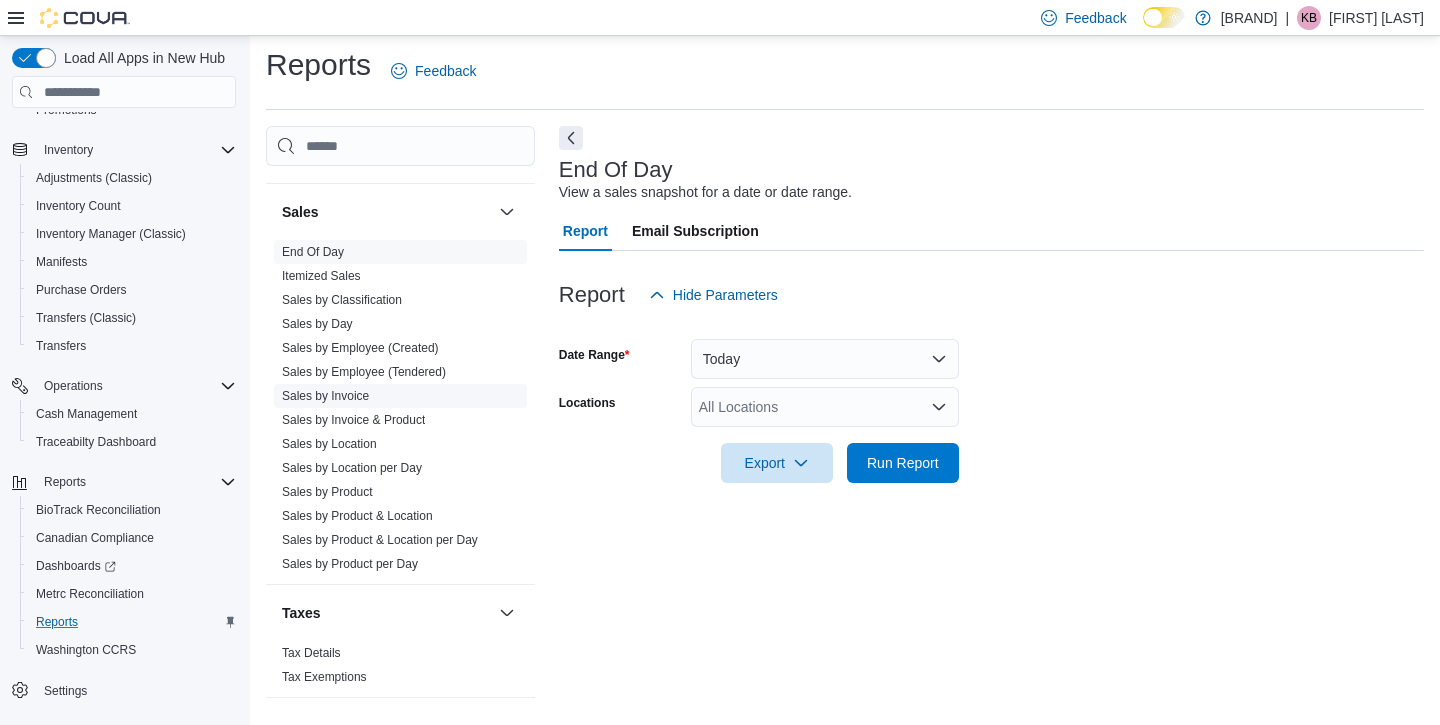 click on "Sales by Invoice" at bounding box center [325, 396] 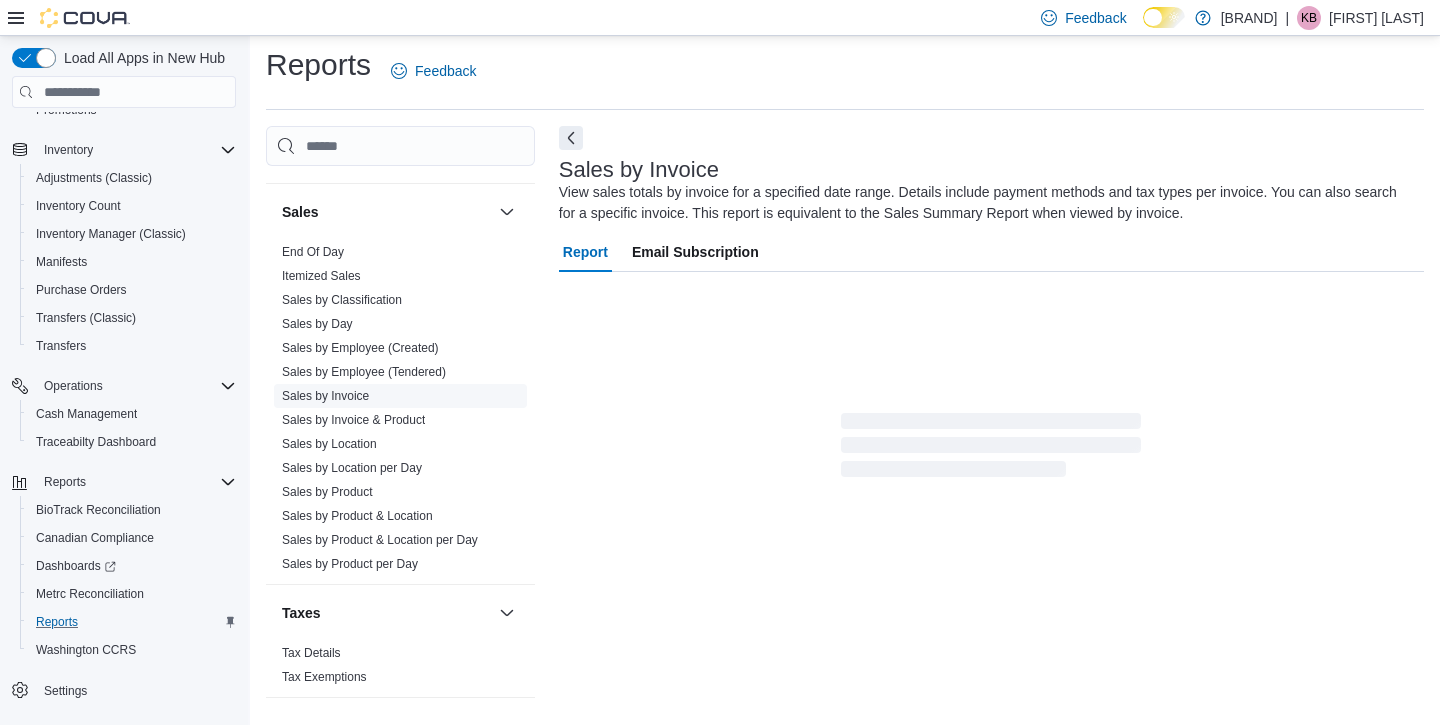 scroll, scrollTop: 65, scrollLeft: 0, axis: vertical 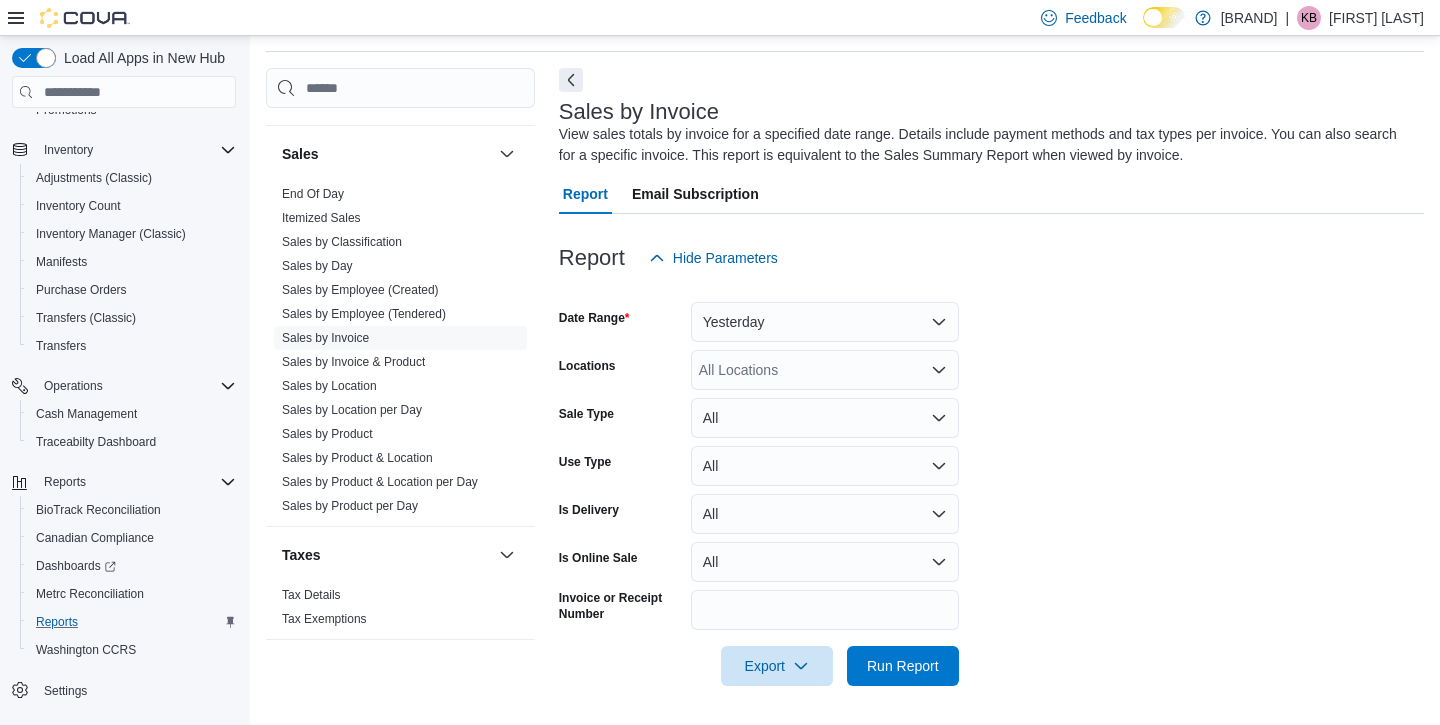 click on "Yesterday" at bounding box center (825, 322) 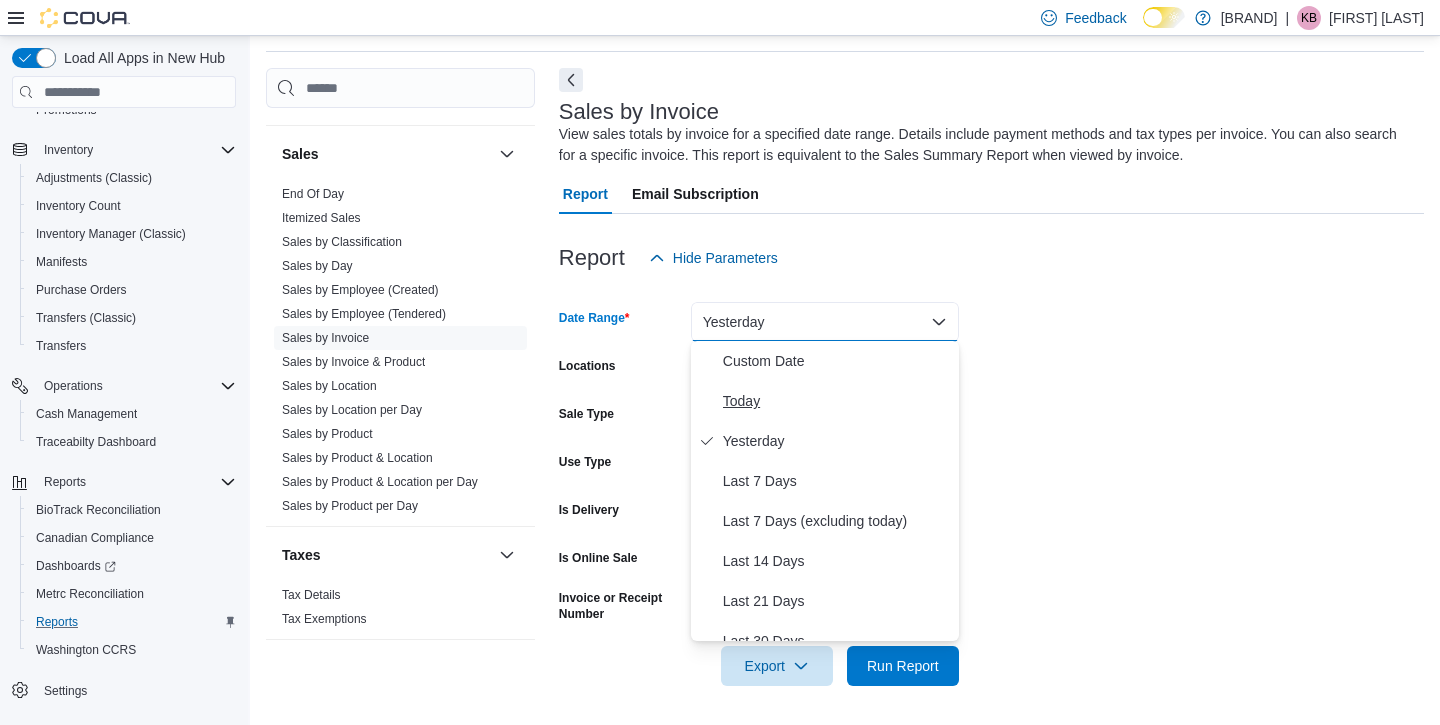 click on "Today" at bounding box center (837, 401) 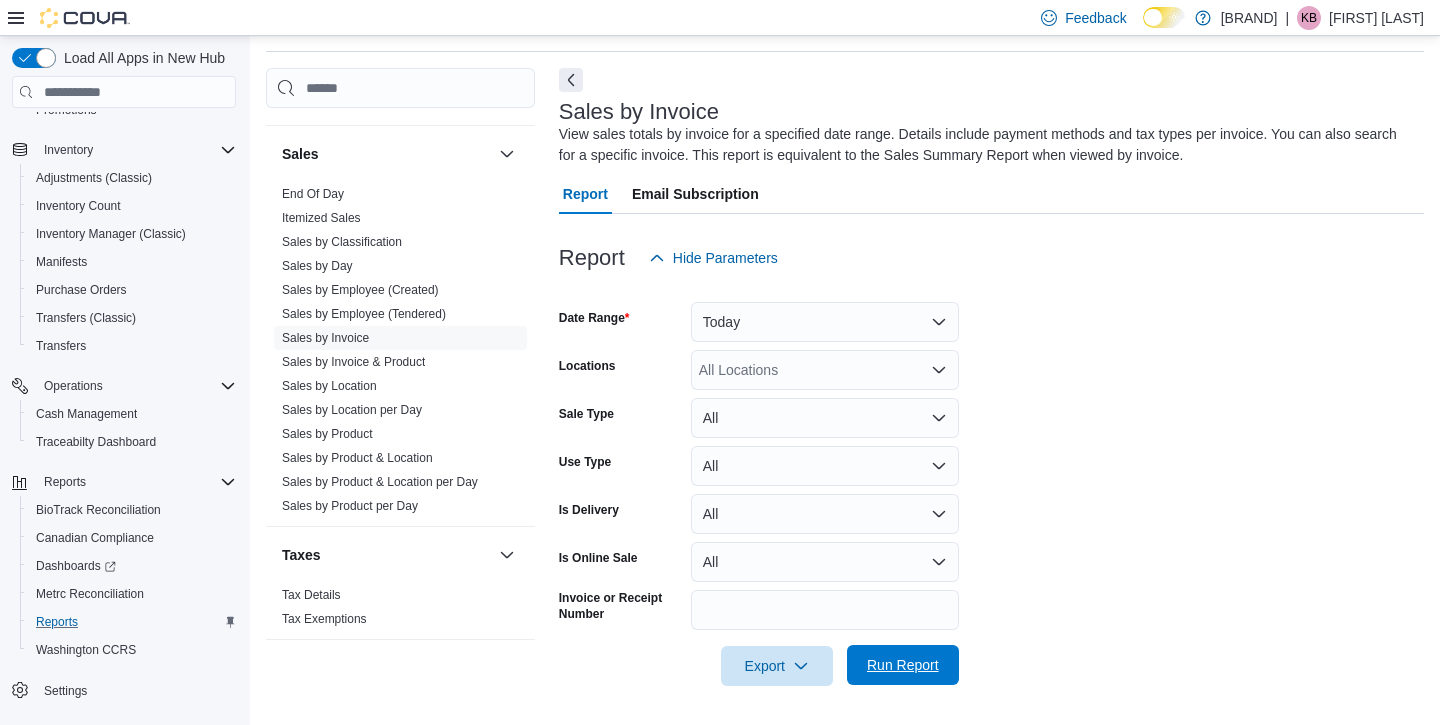 click on "Run Report" at bounding box center (903, 665) 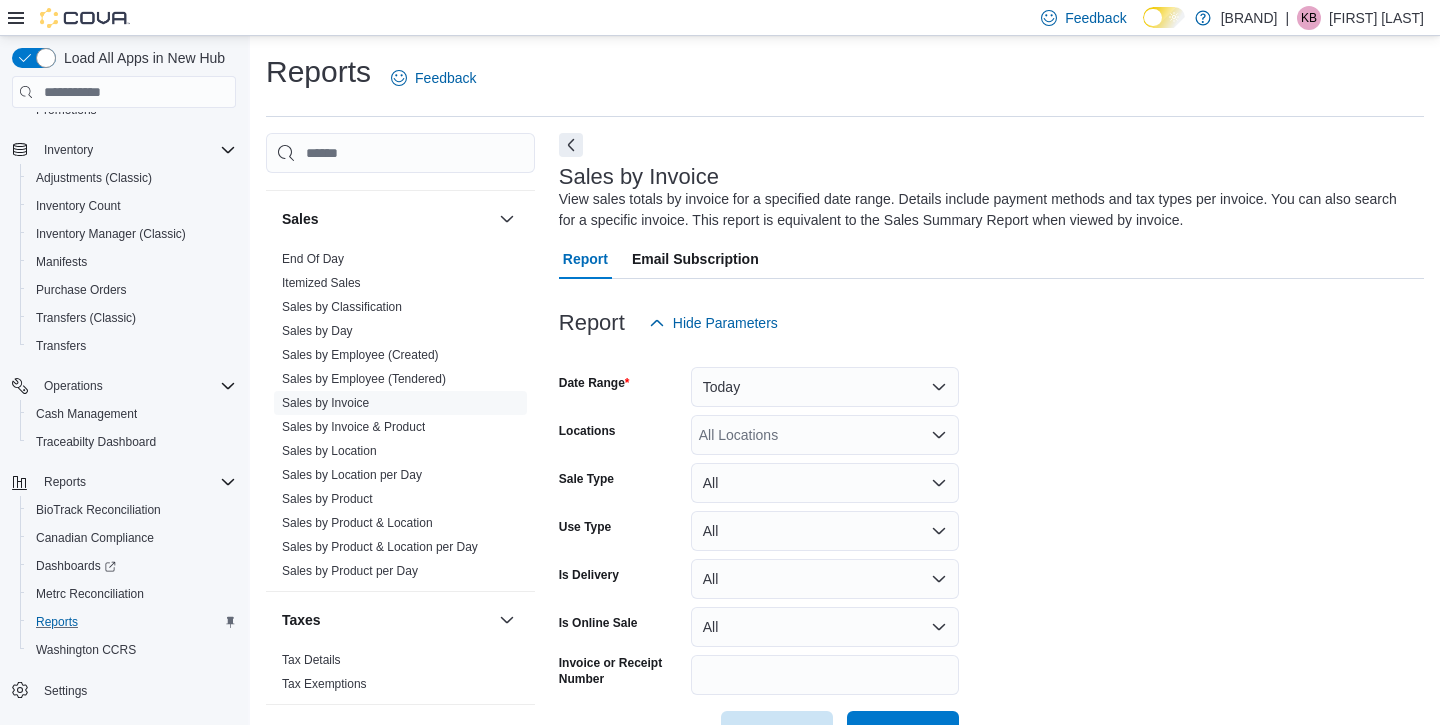 scroll, scrollTop: 0, scrollLeft: 0, axis: both 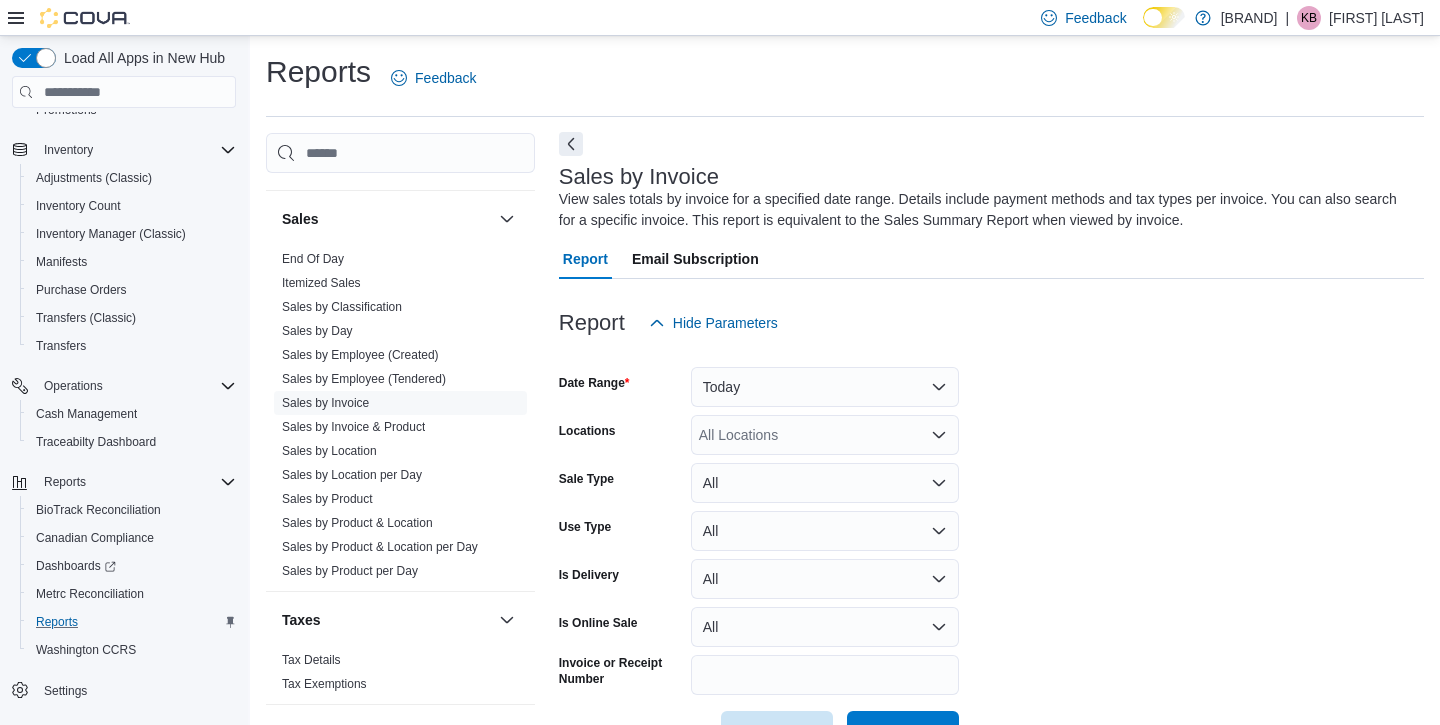 click at bounding box center (571, 144) 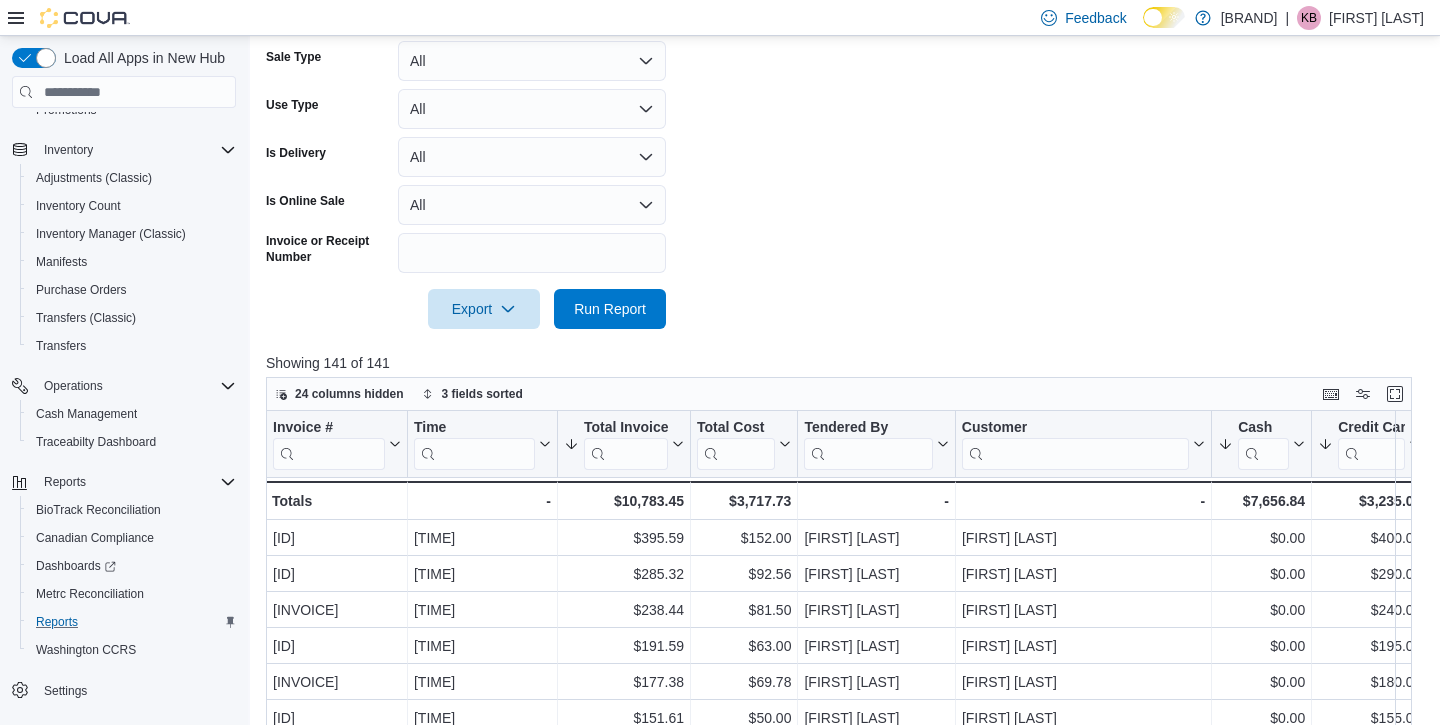 scroll, scrollTop: 439, scrollLeft: 0, axis: vertical 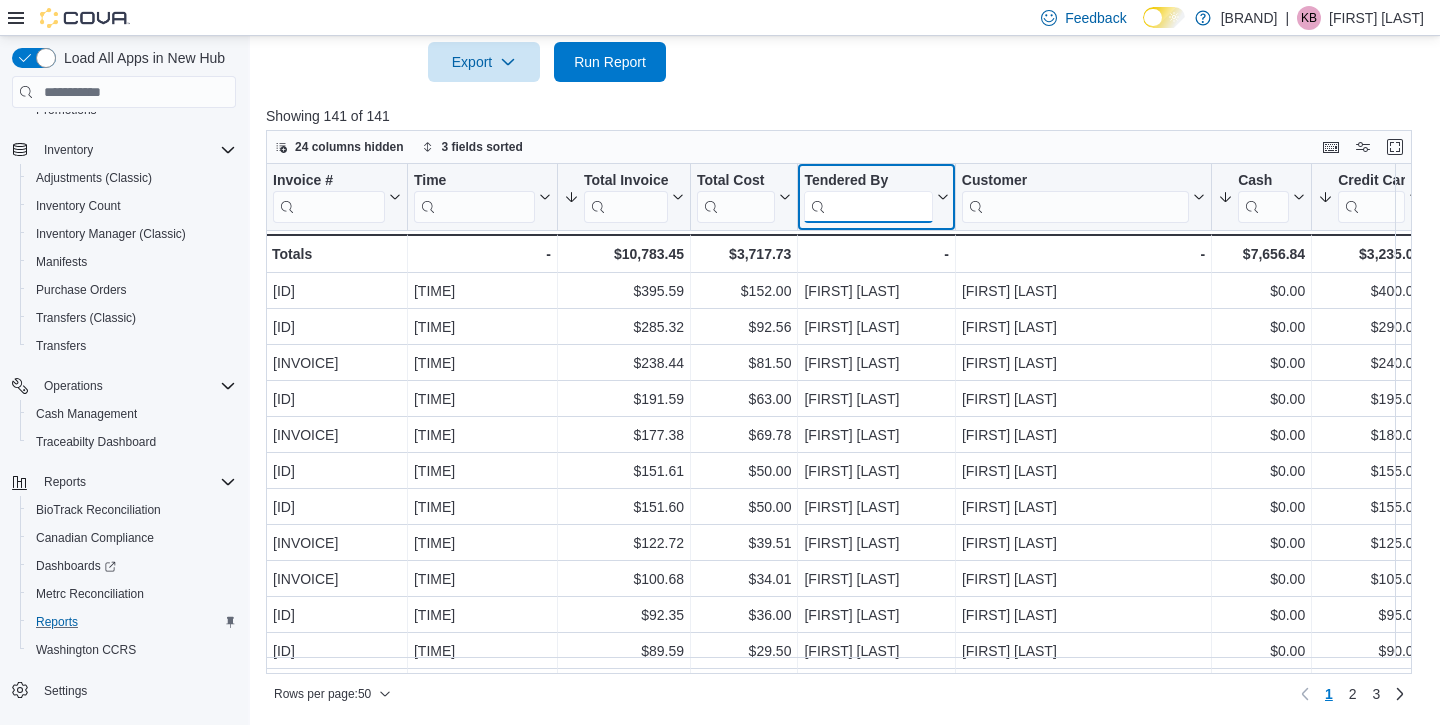 click at bounding box center (868, 207) 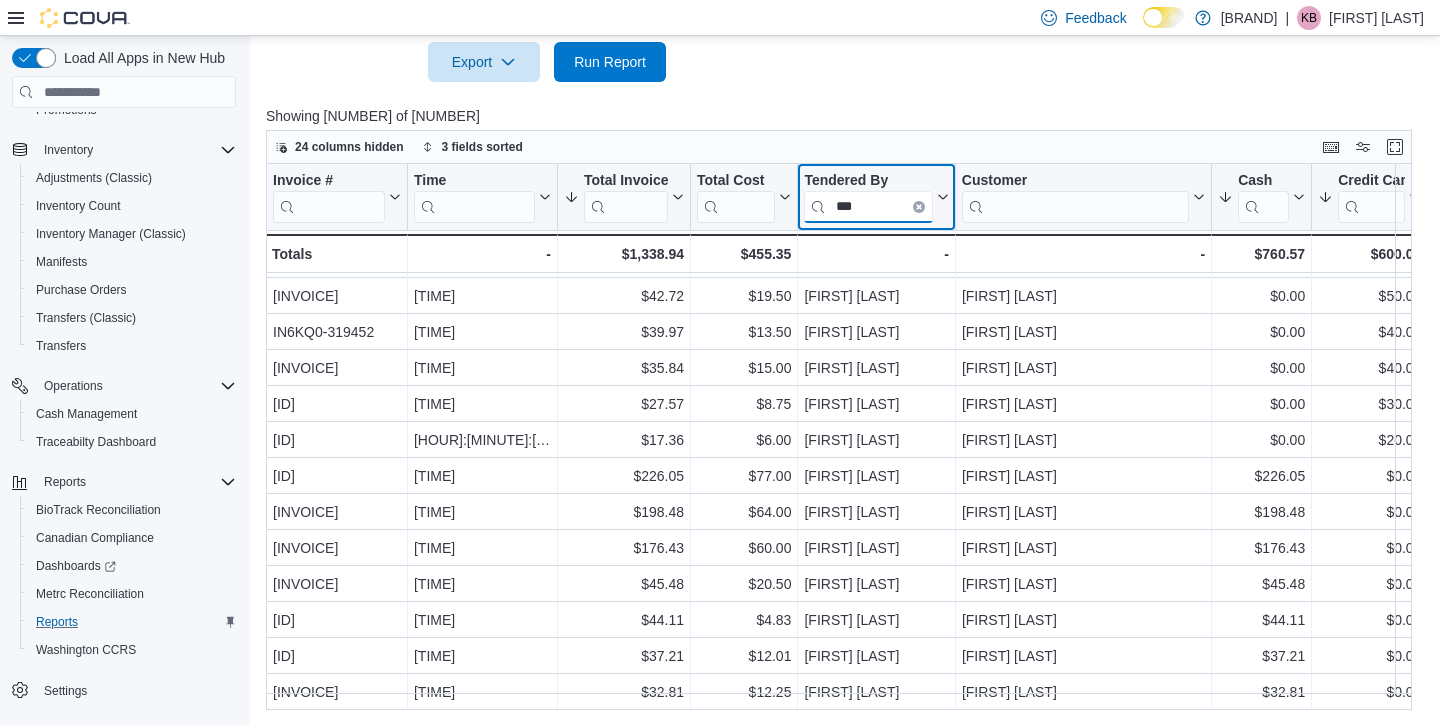 scroll, scrollTop: 118, scrollLeft: 0, axis: vertical 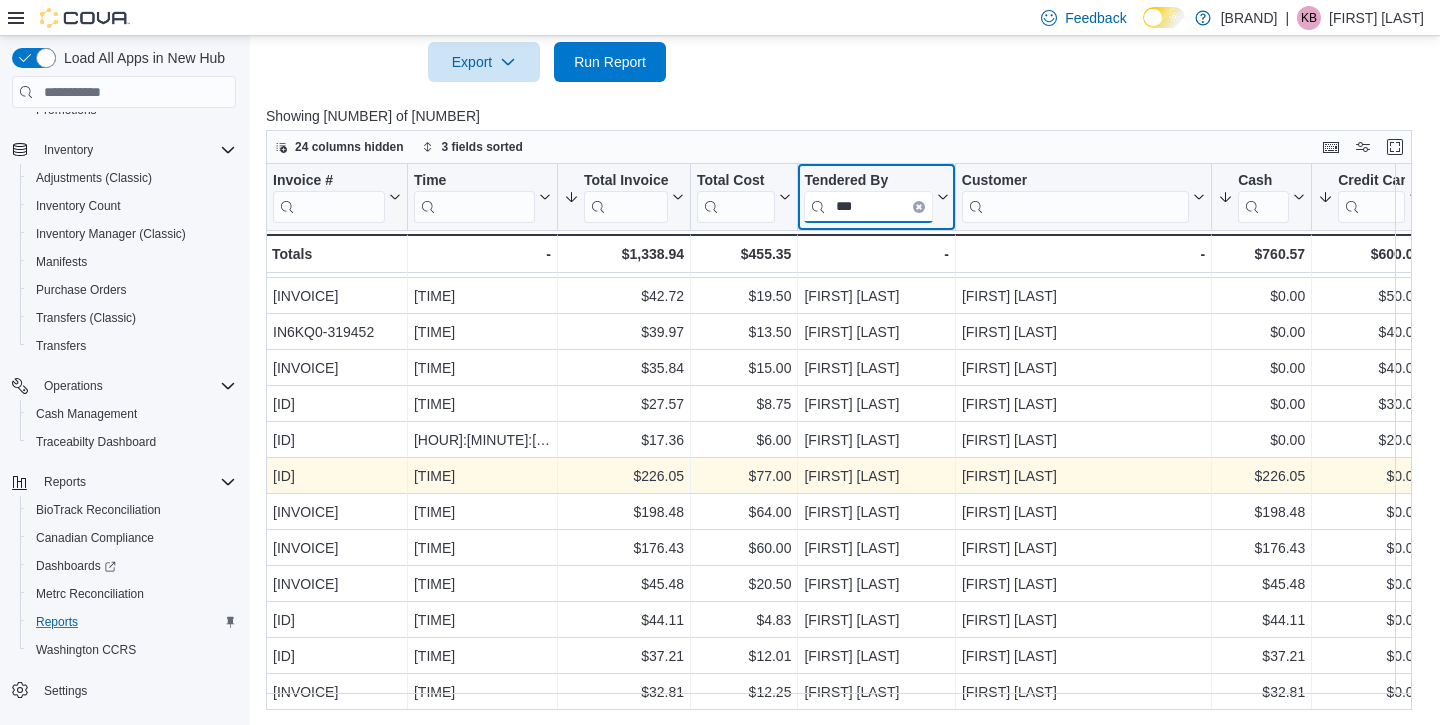 type on "***" 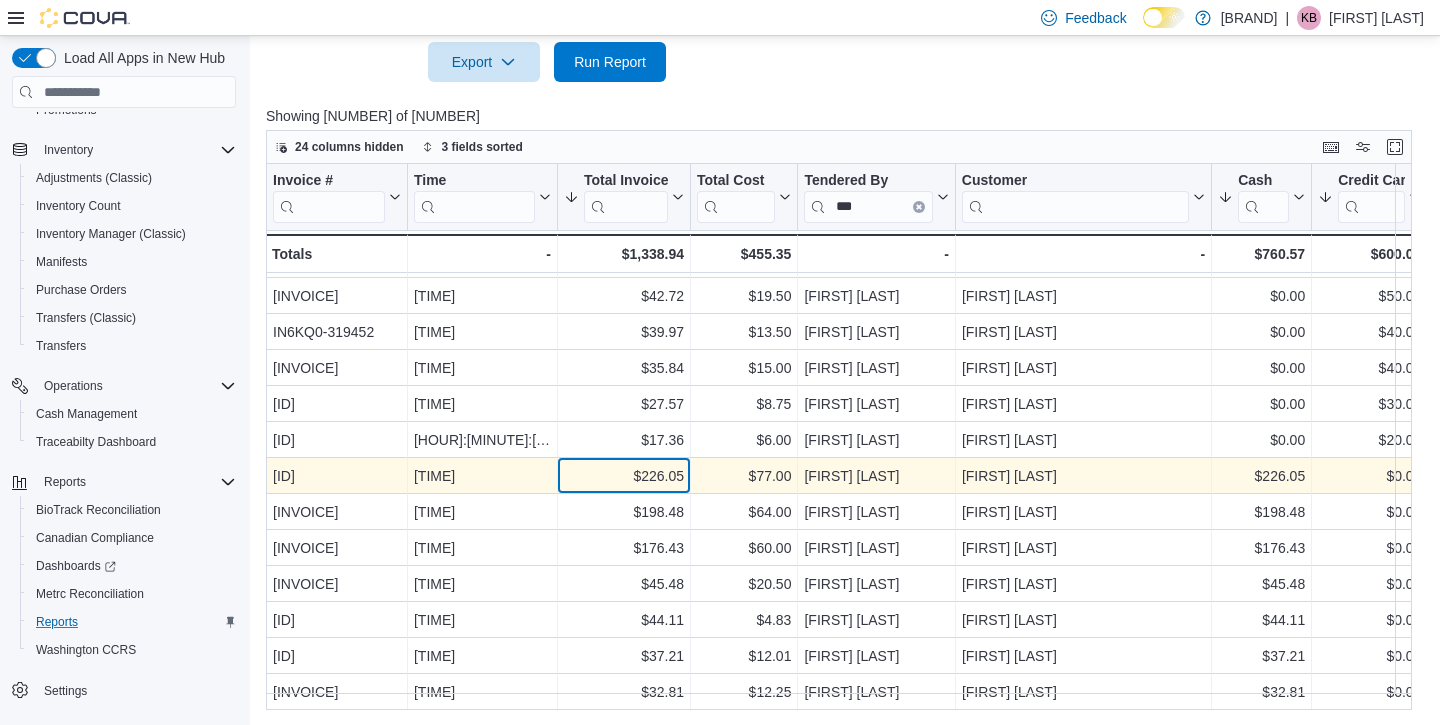 click on "$226.05" at bounding box center (624, 476) 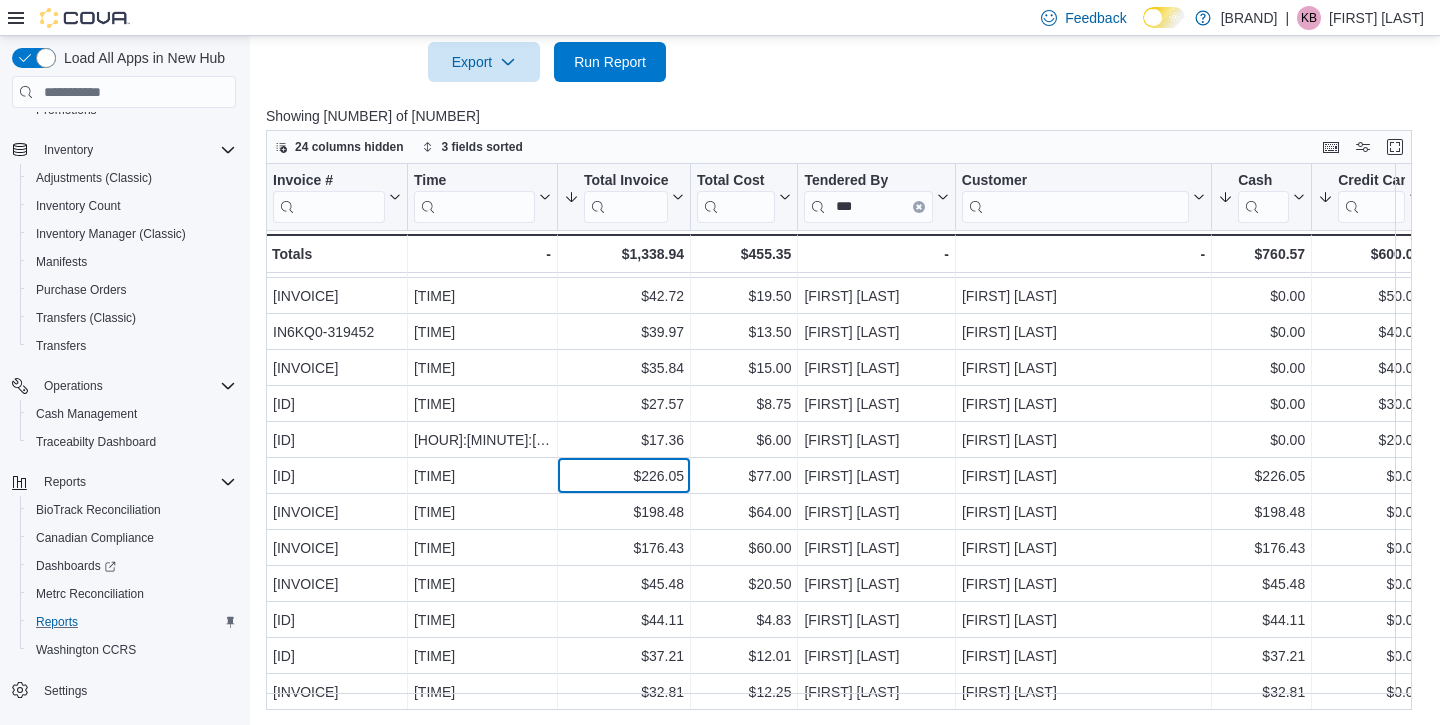 scroll, scrollTop: 110, scrollLeft: 0, axis: vertical 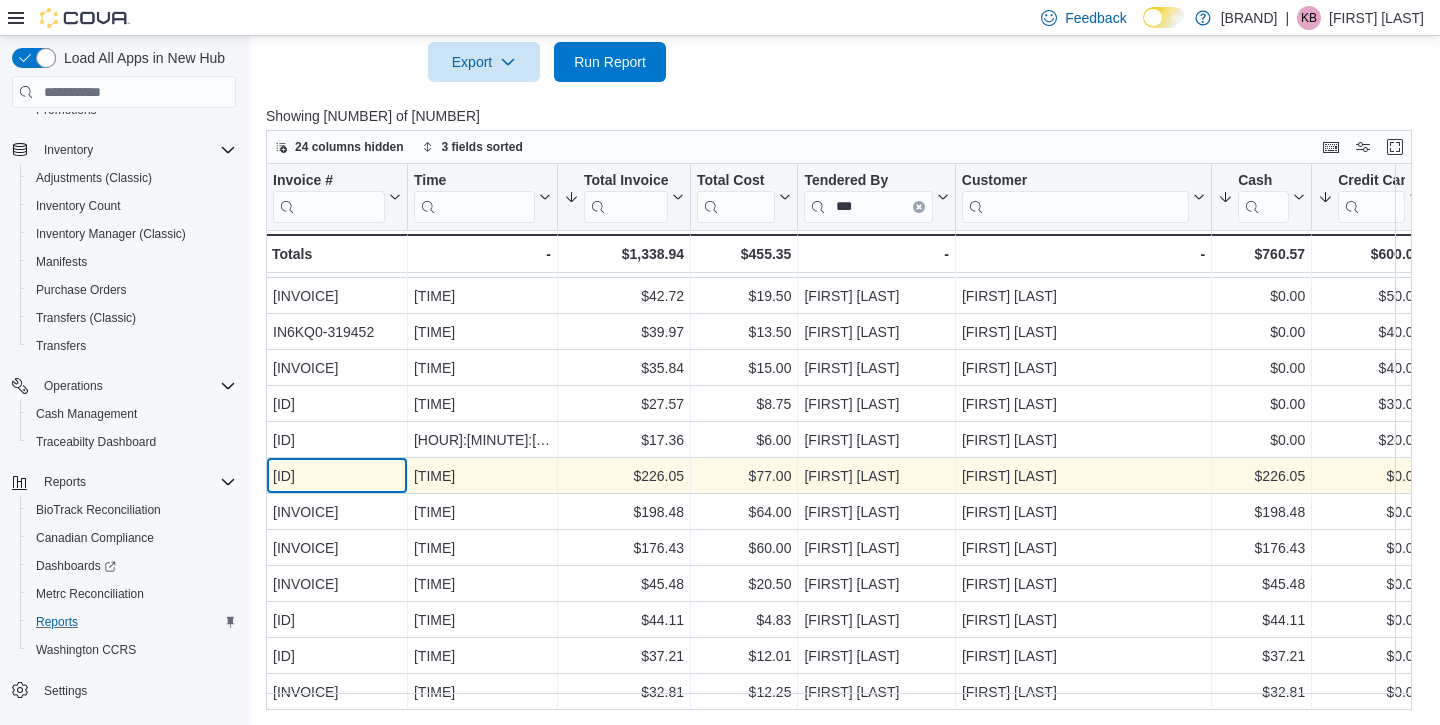 click on "IN6KQ0-319481" at bounding box center (337, 476) 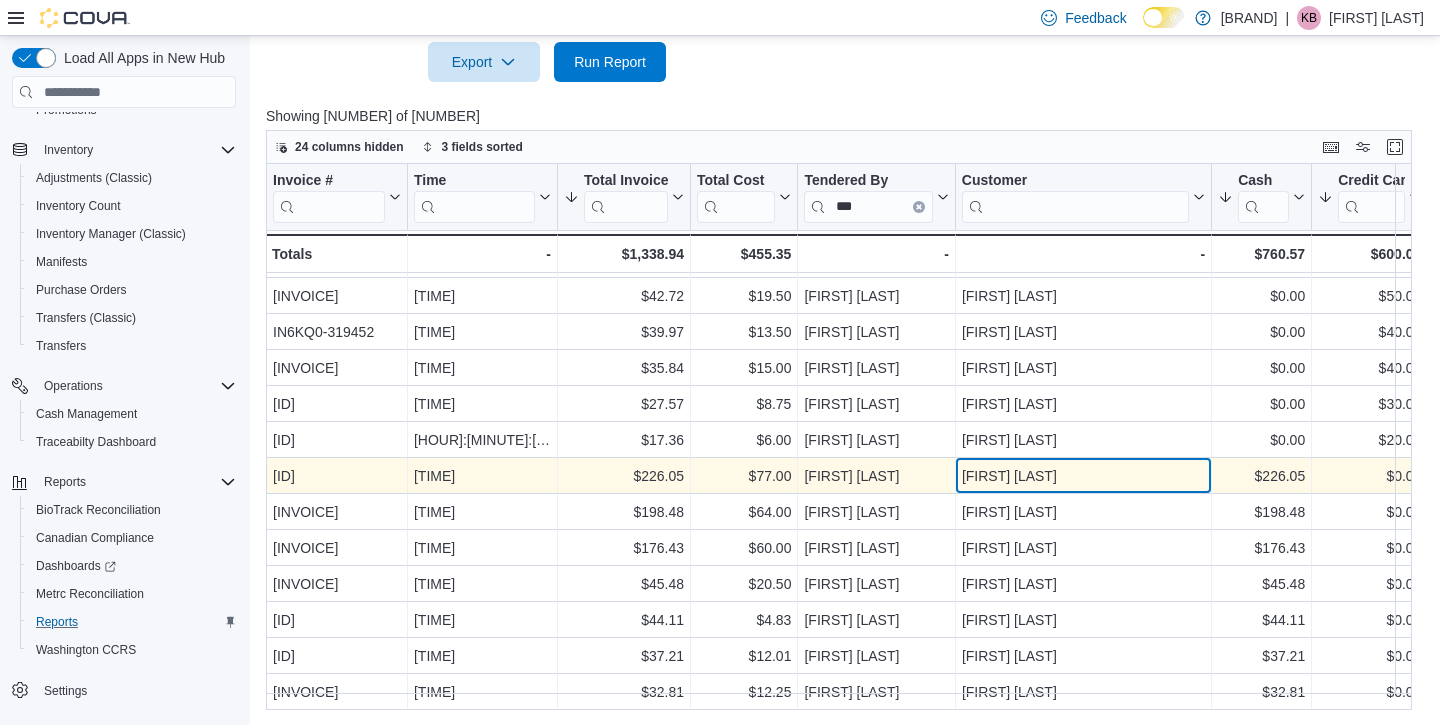 click on "[FIRST] [LAST]" at bounding box center (1083, 476) 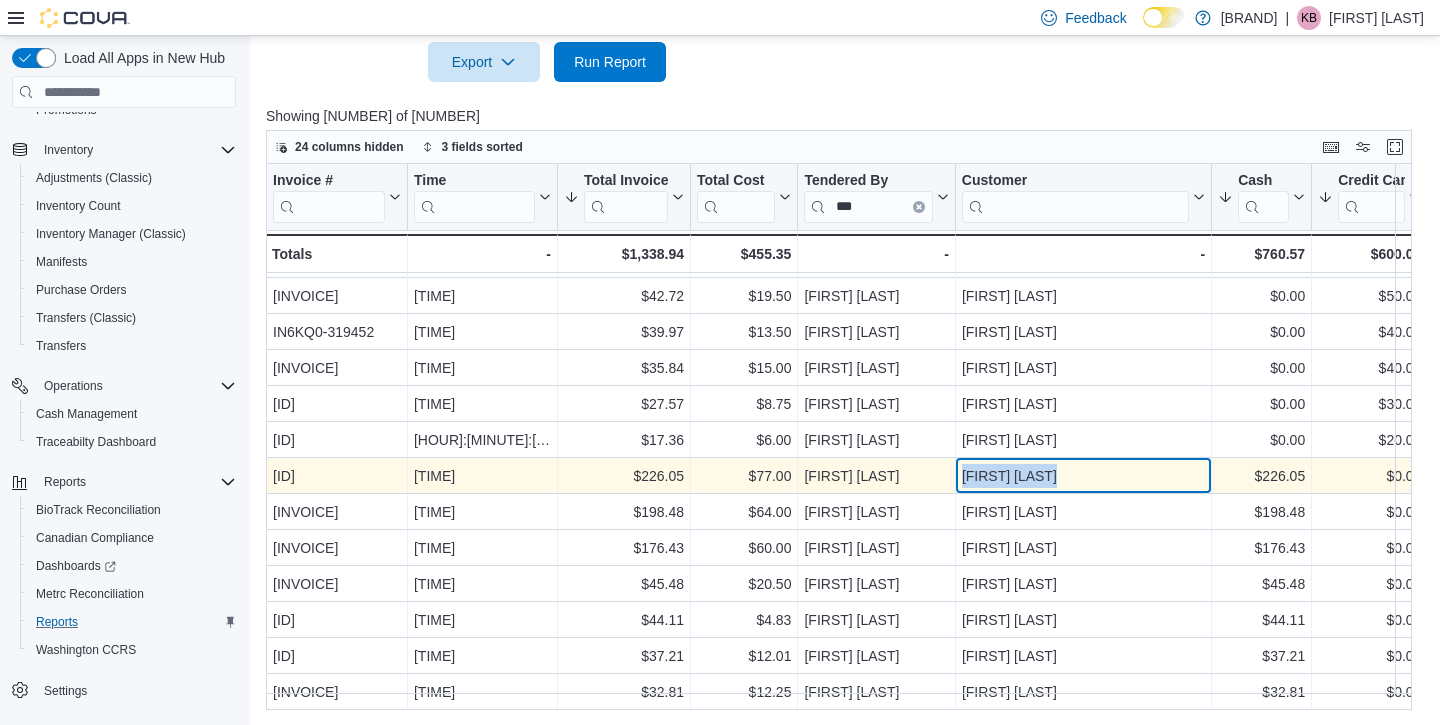 drag, startPoint x: 1068, startPoint y: 467, endPoint x: 963, endPoint y: 469, distance: 105.01904 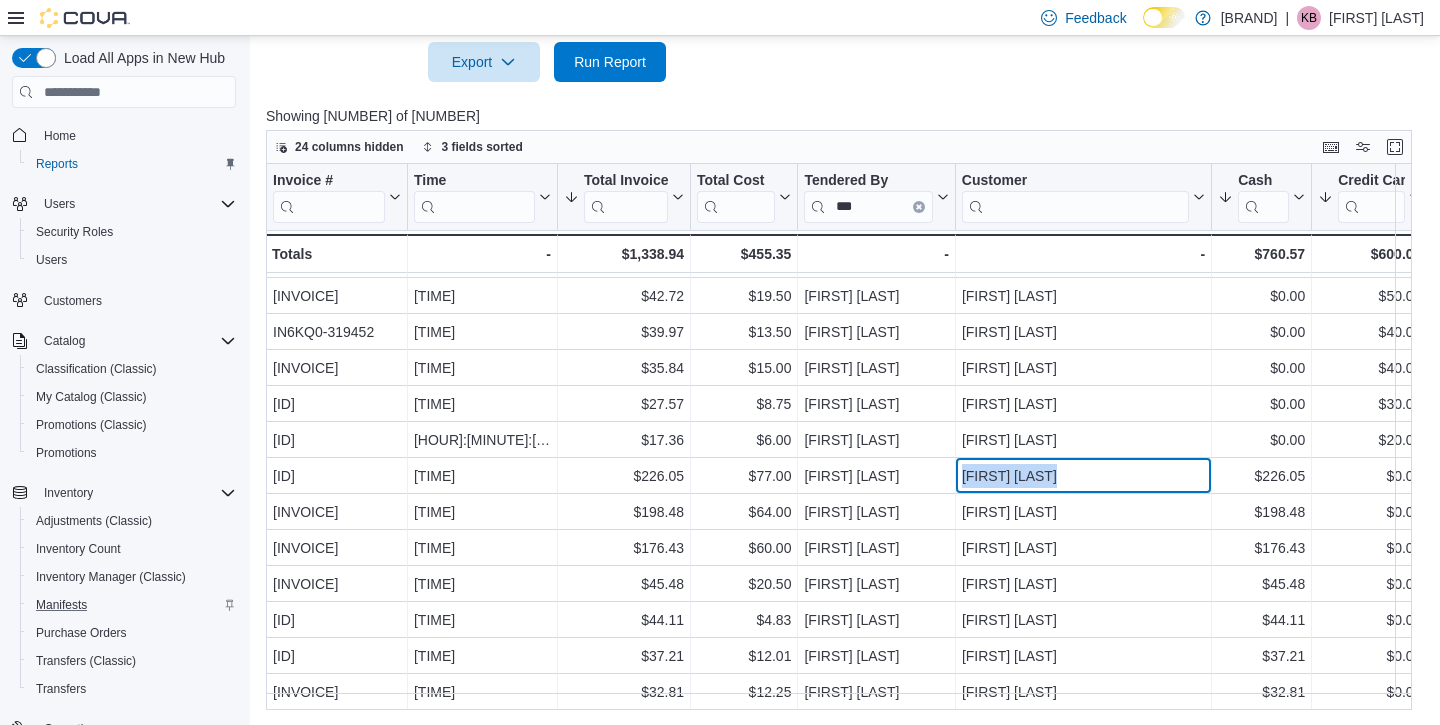 scroll, scrollTop: 0, scrollLeft: 0, axis: both 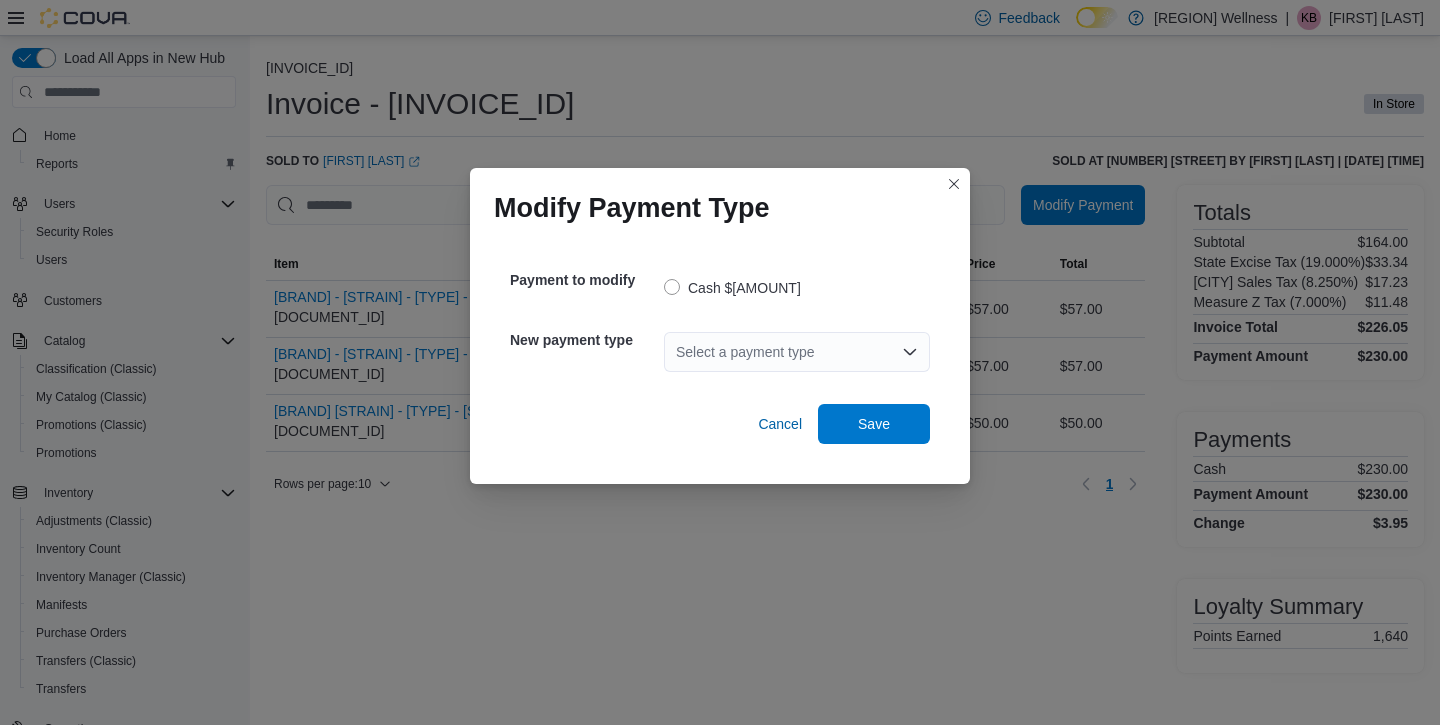 click 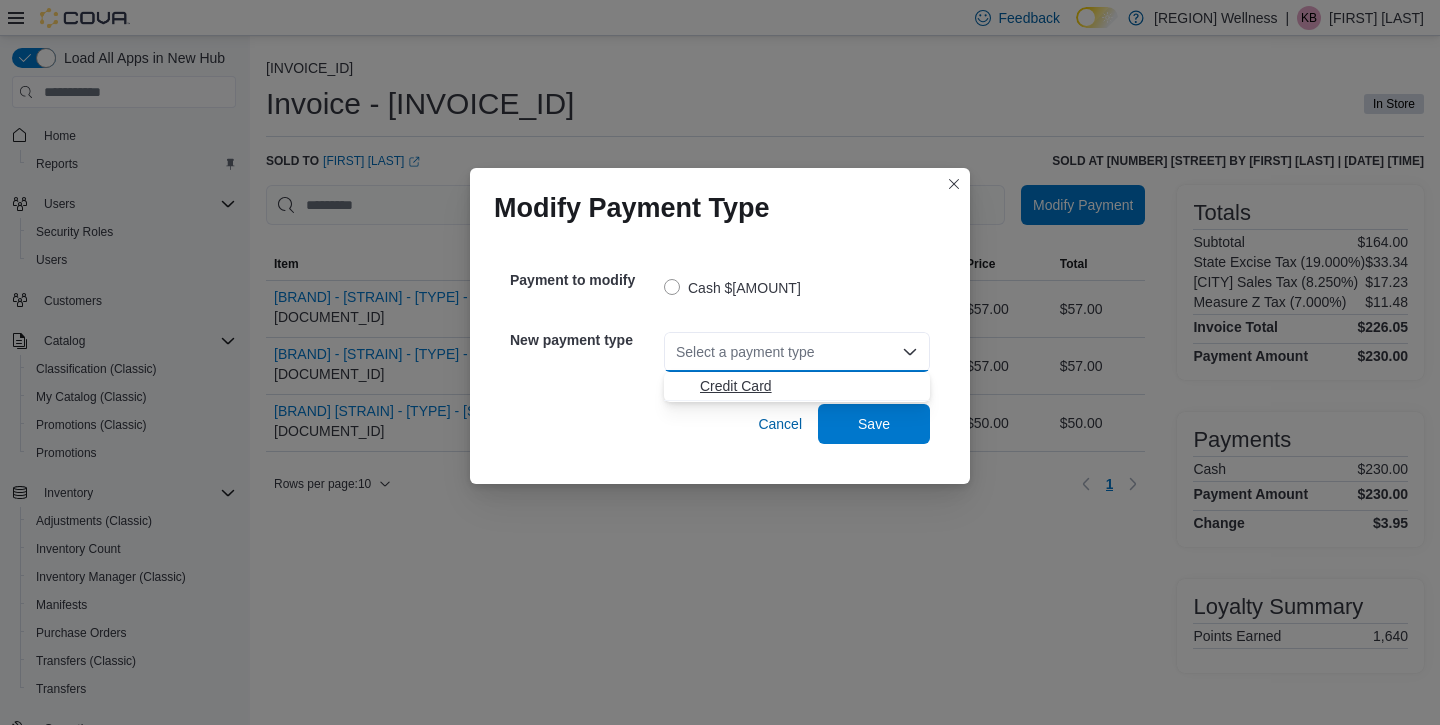 click on "Credit Card" at bounding box center (809, 386) 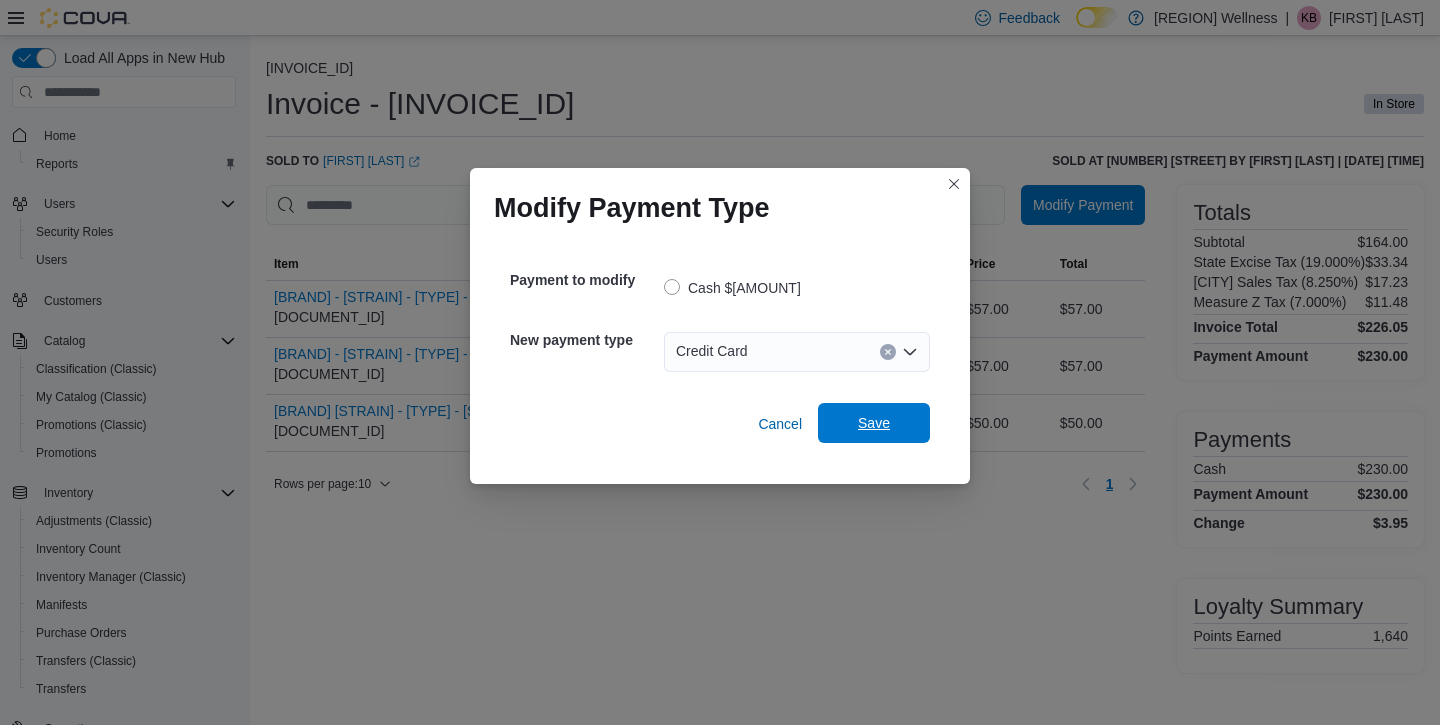 click on "Save" at bounding box center (874, 423) 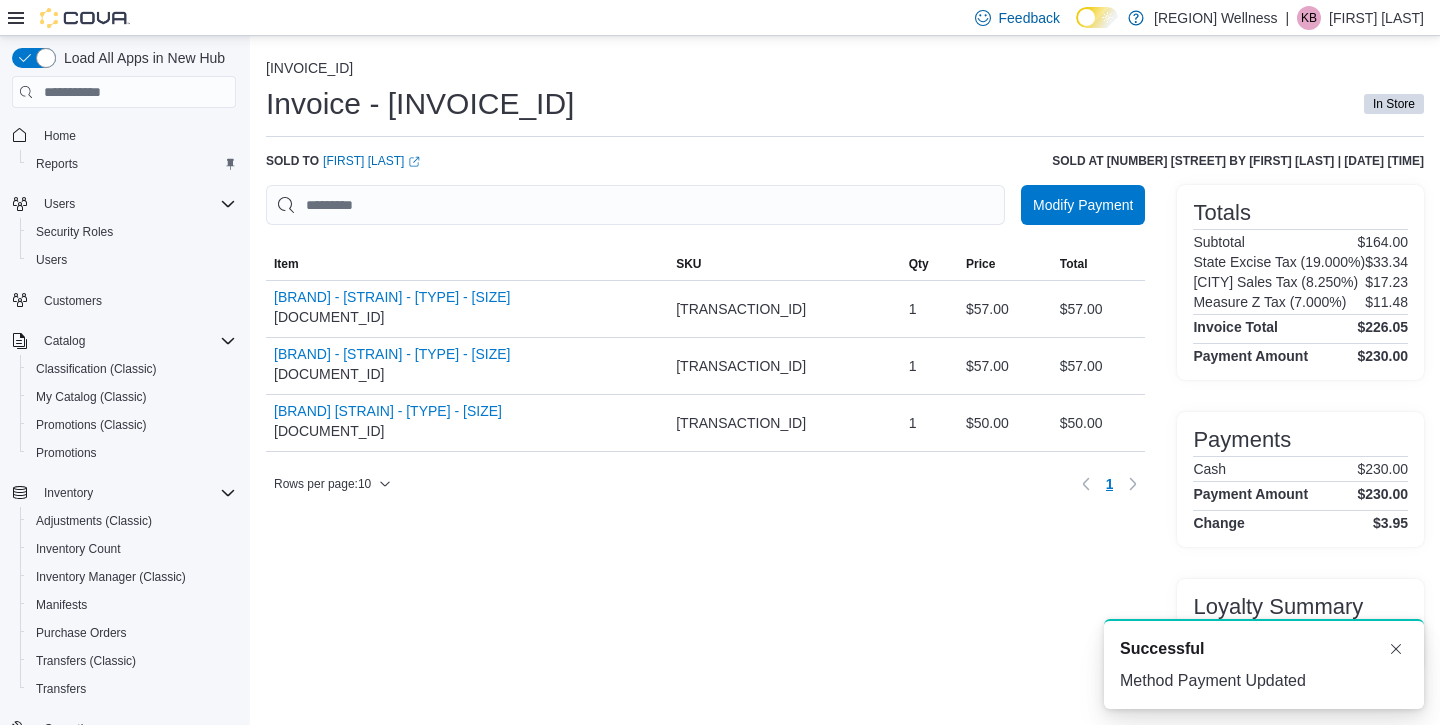 scroll, scrollTop: 0, scrollLeft: 0, axis: both 